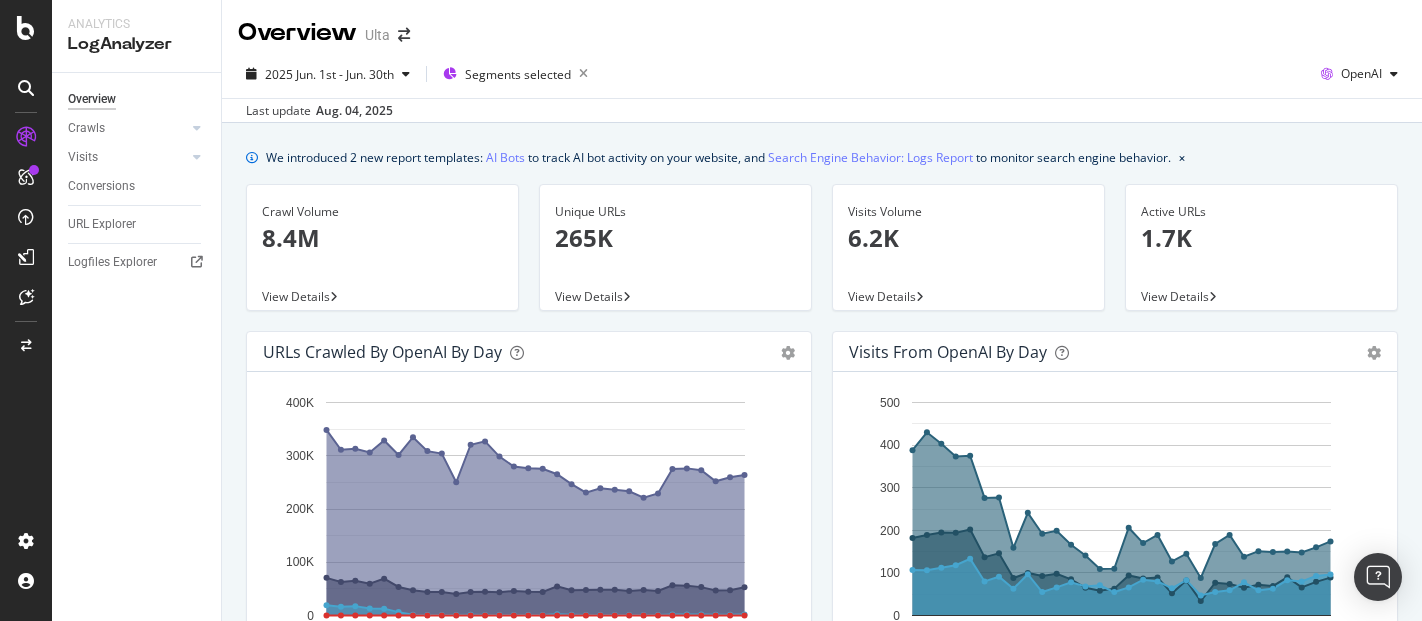 scroll, scrollTop: 0, scrollLeft: 0, axis: both 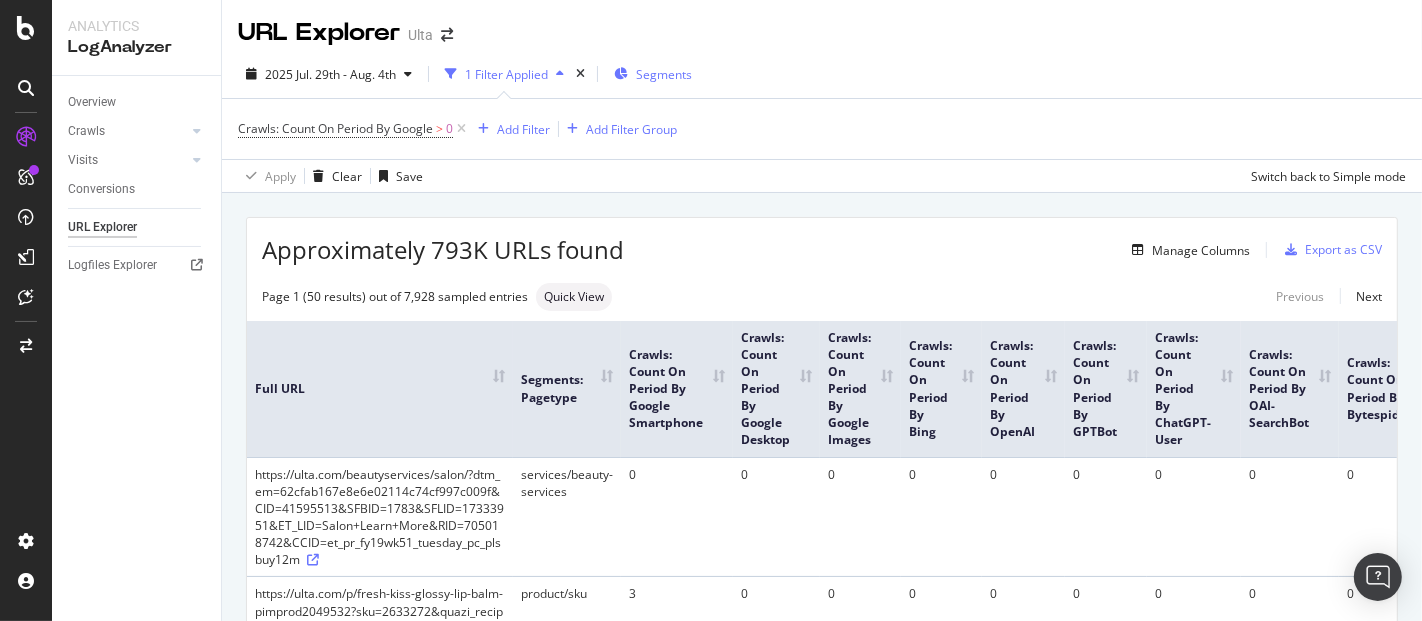 click on "Segments" at bounding box center (664, 74) 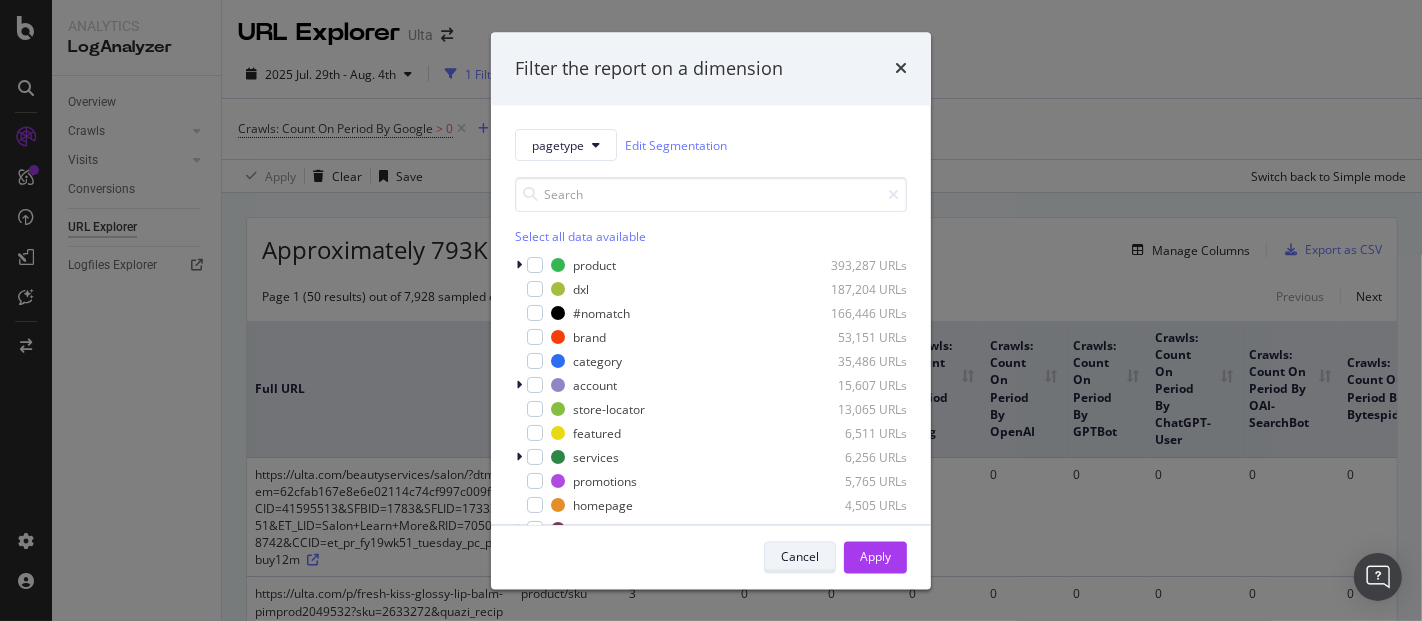 click on "Cancel" at bounding box center [800, 556] 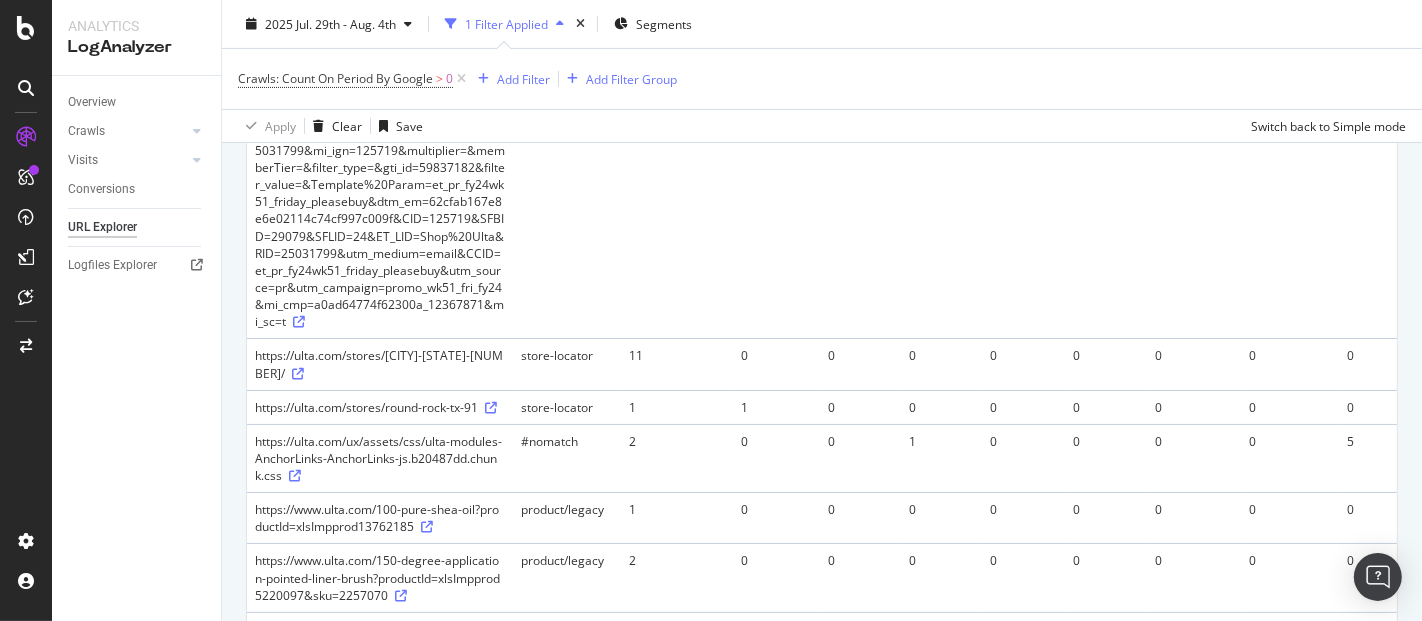 scroll, scrollTop: 111, scrollLeft: 0, axis: vertical 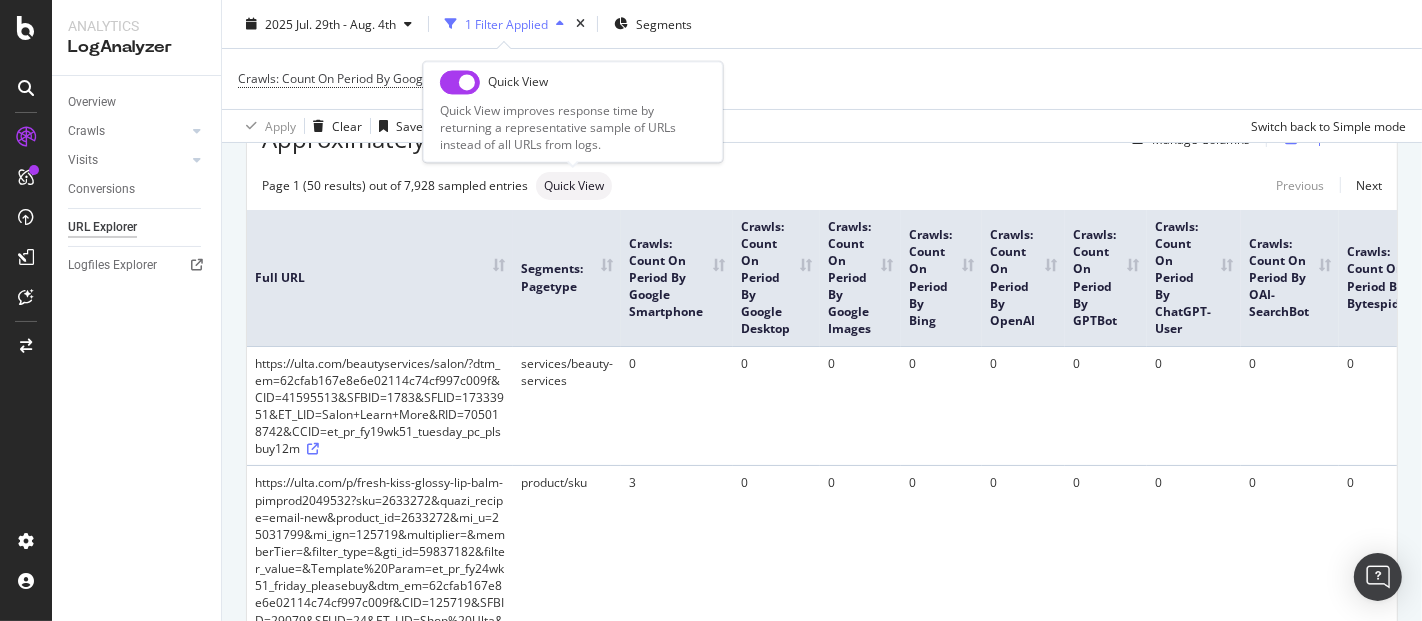 click on "Quick View" at bounding box center (574, 186) 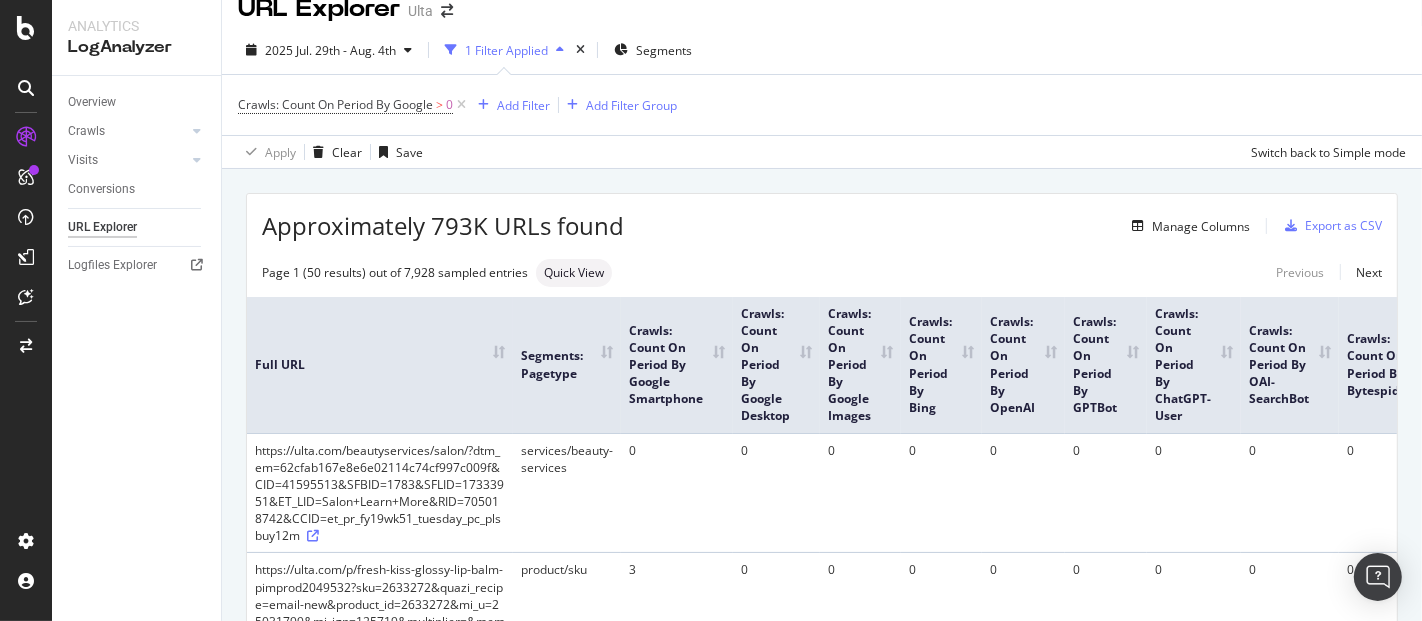 scroll, scrollTop: 0, scrollLeft: 0, axis: both 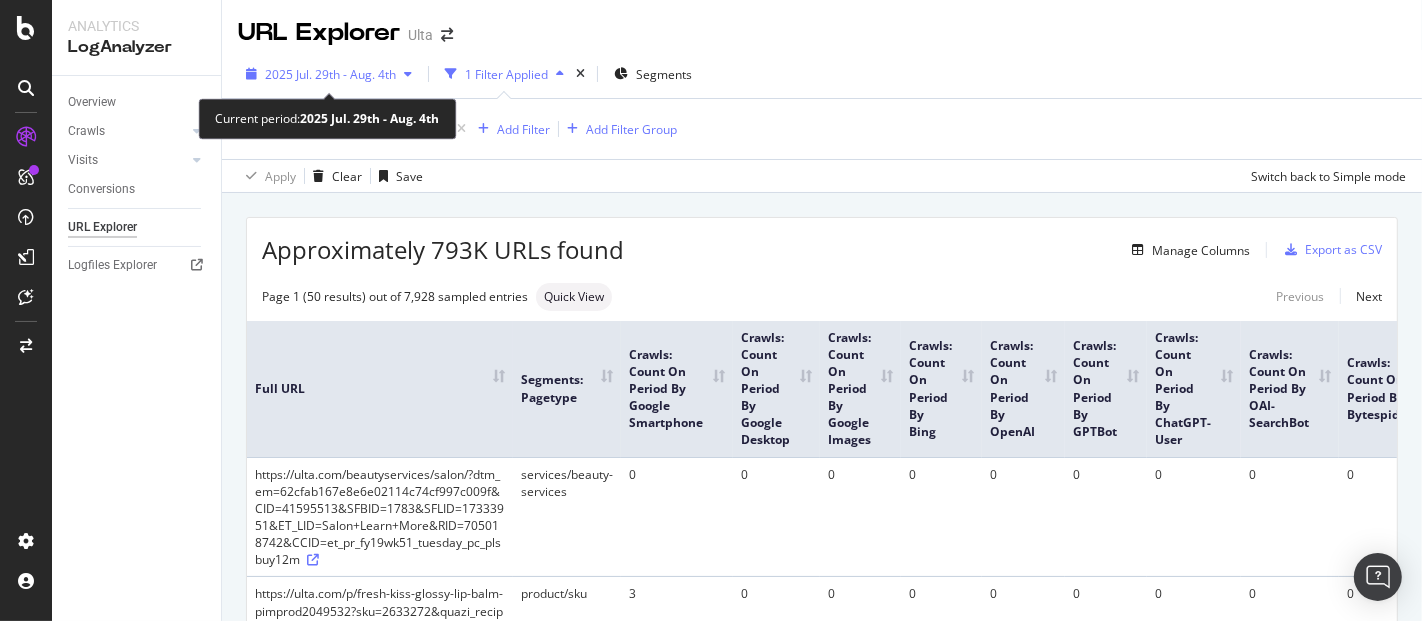 click at bounding box center [408, 74] 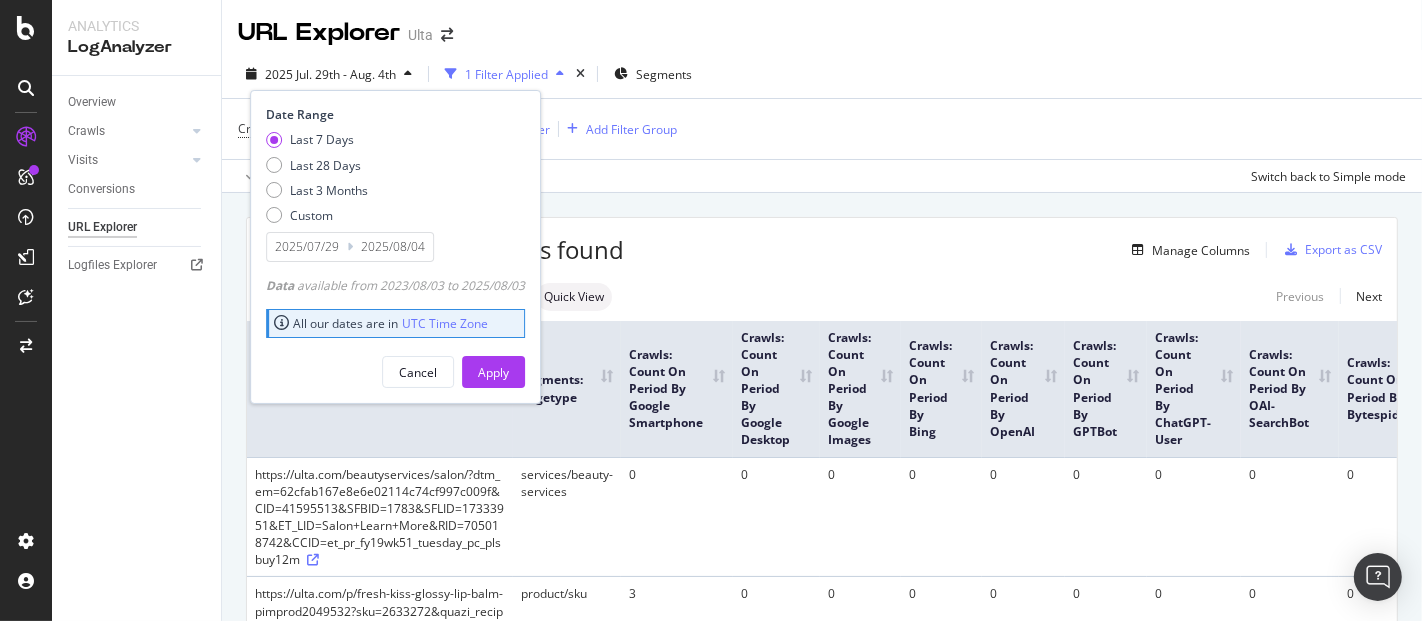 click at bounding box center (350, 246) 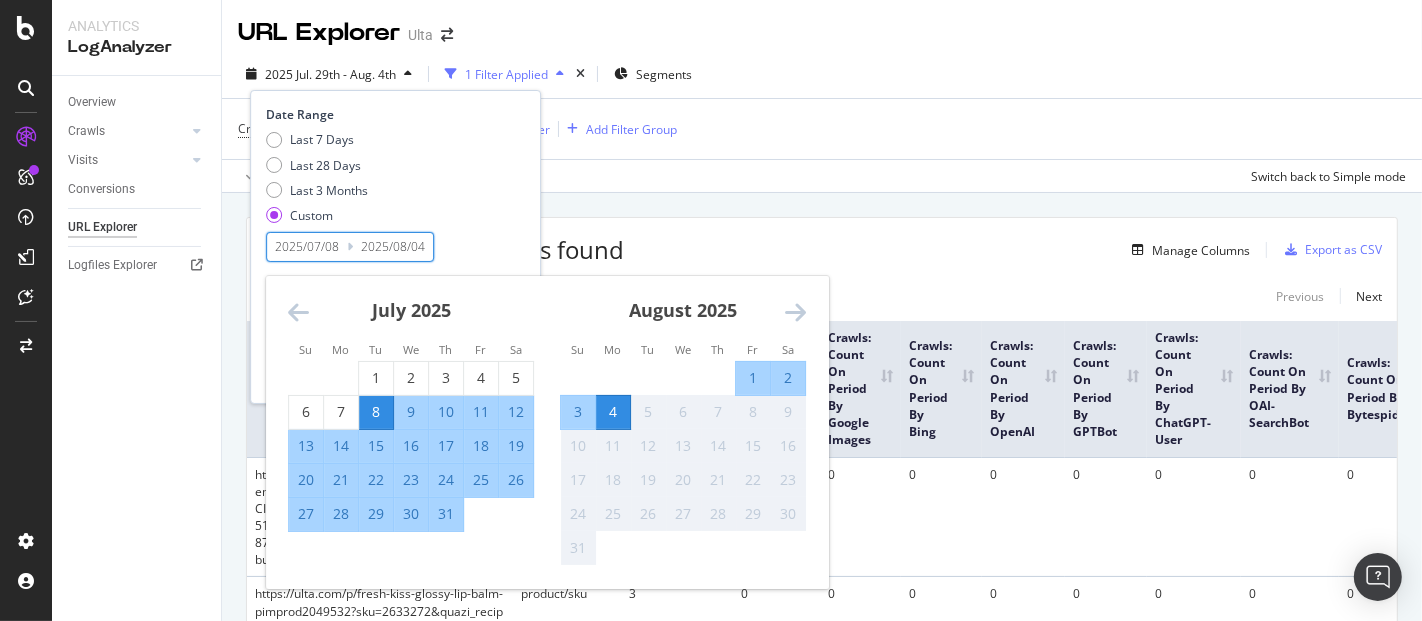 click on "2025/07/08" at bounding box center (307, 247) 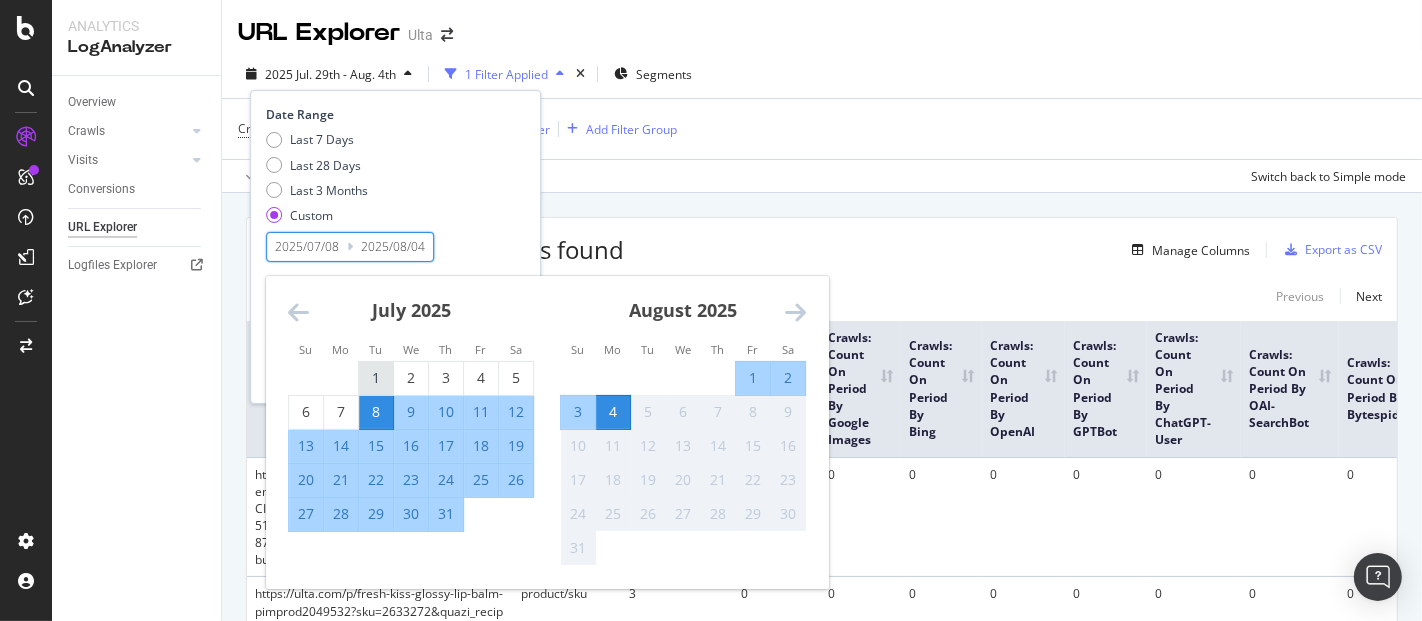 click on "1" at bounding box center (376, 378) 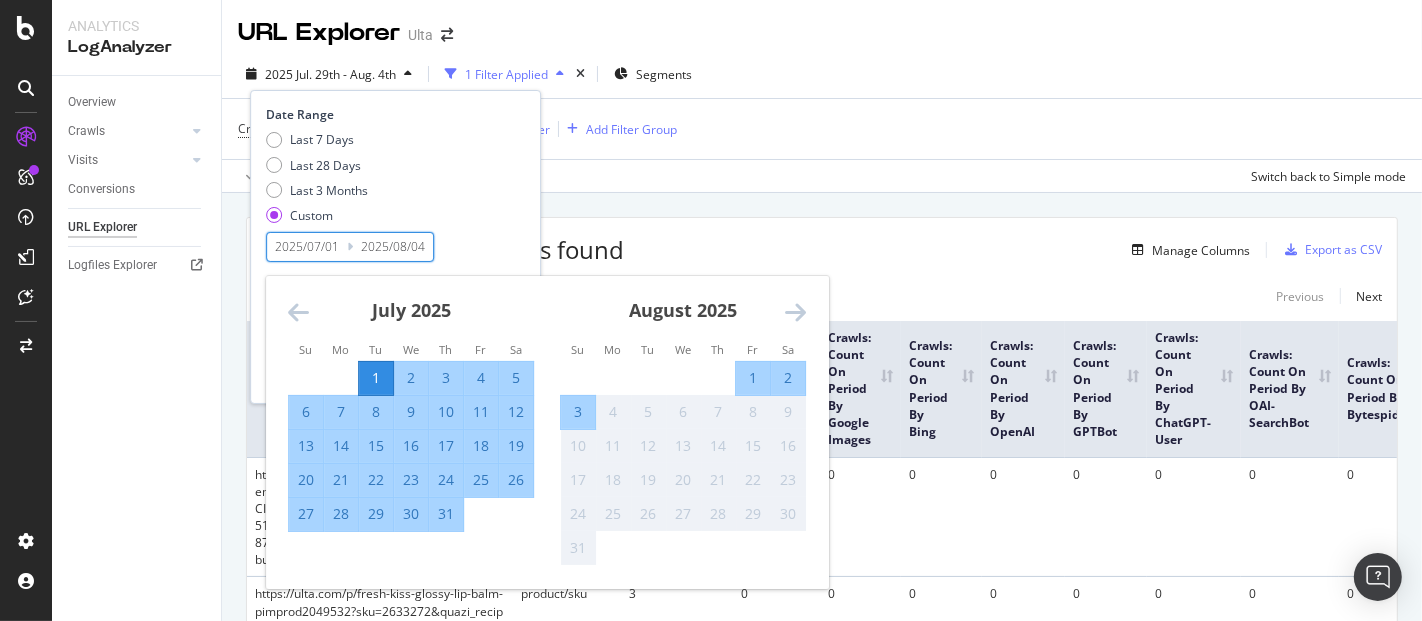 click on "31" at bounding box center (446, 514) 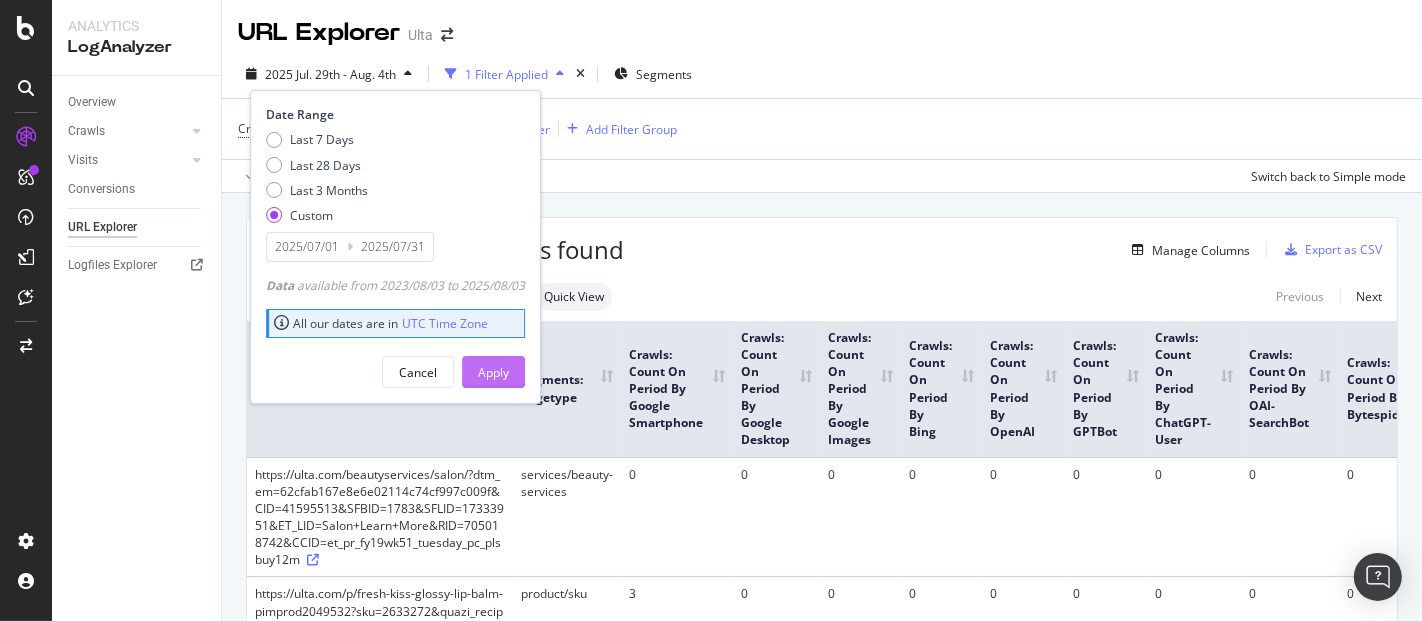 click on "Apply" at bounding box center (493, 372) 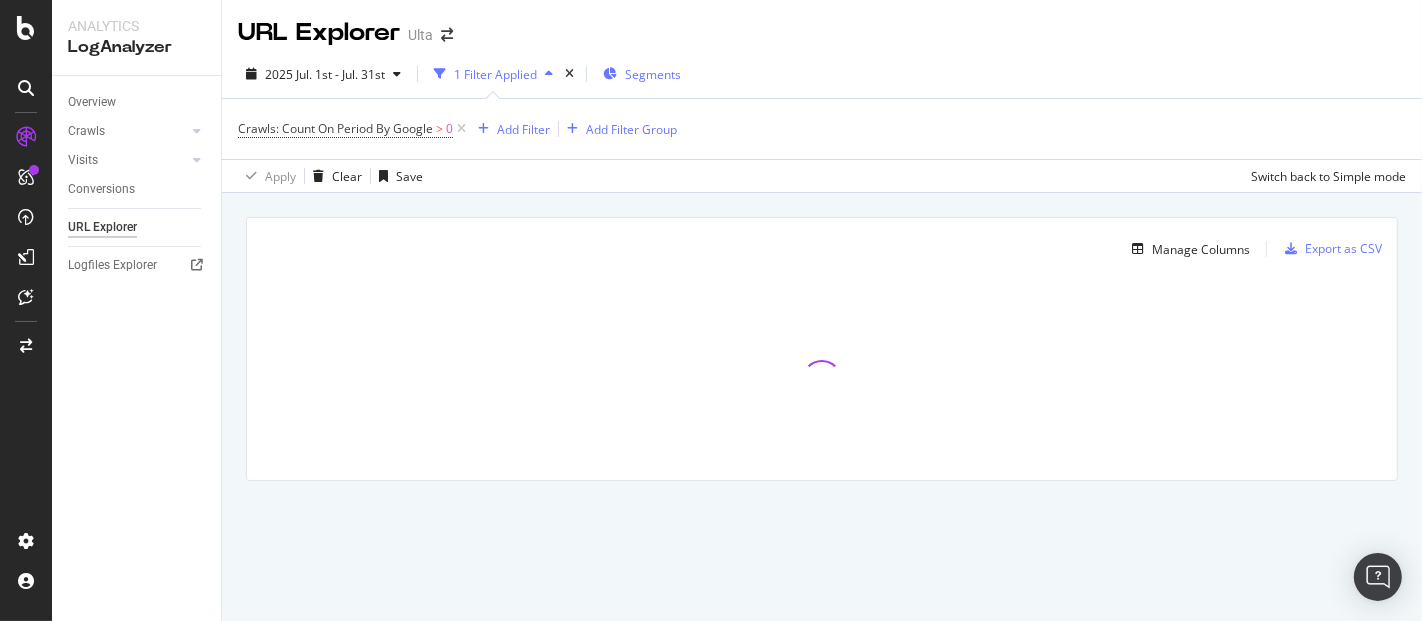 click on "Segments" at bounding box center (653, 74) 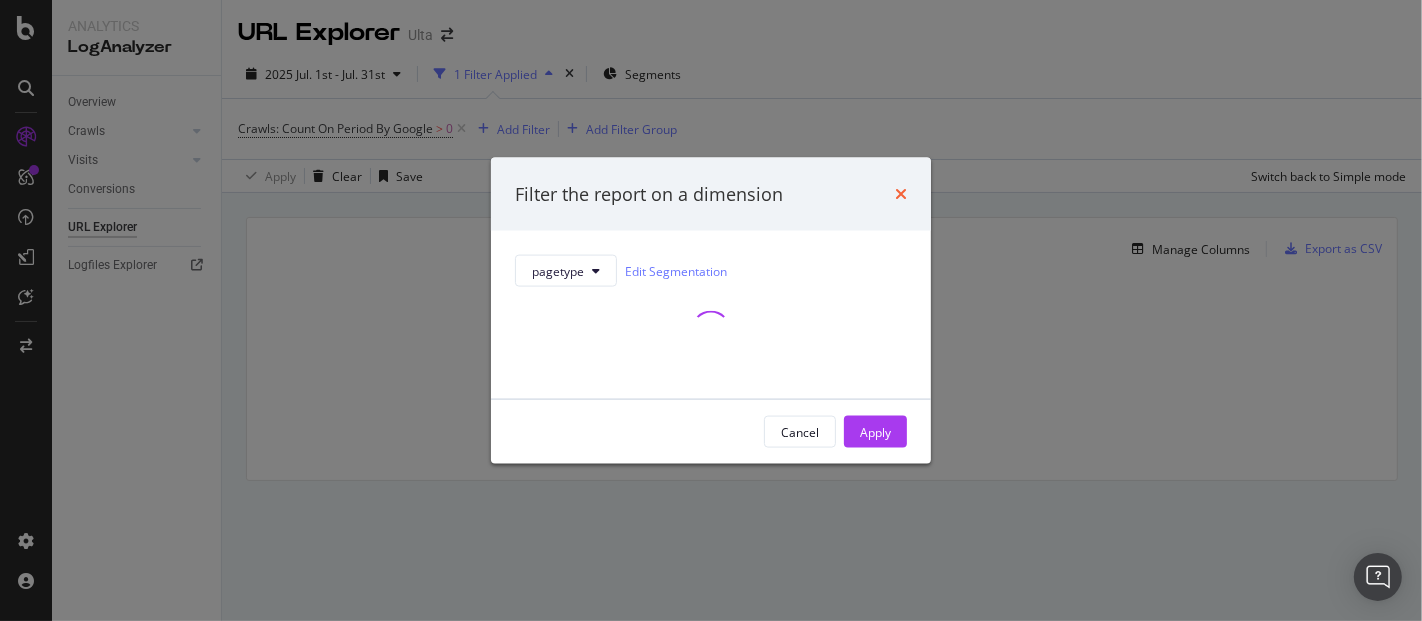 click at bounding box center (901, 194) 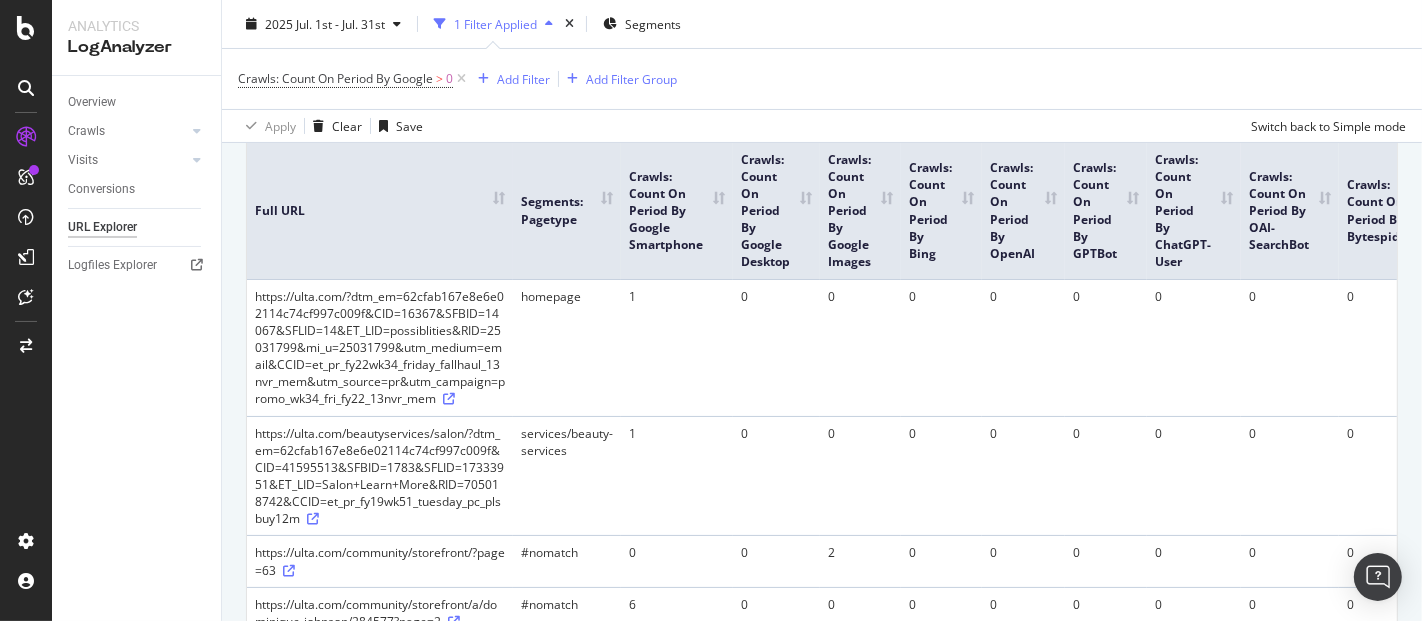 scroll, scrollTop: 444, scrollLeft: 0, axis: vertical 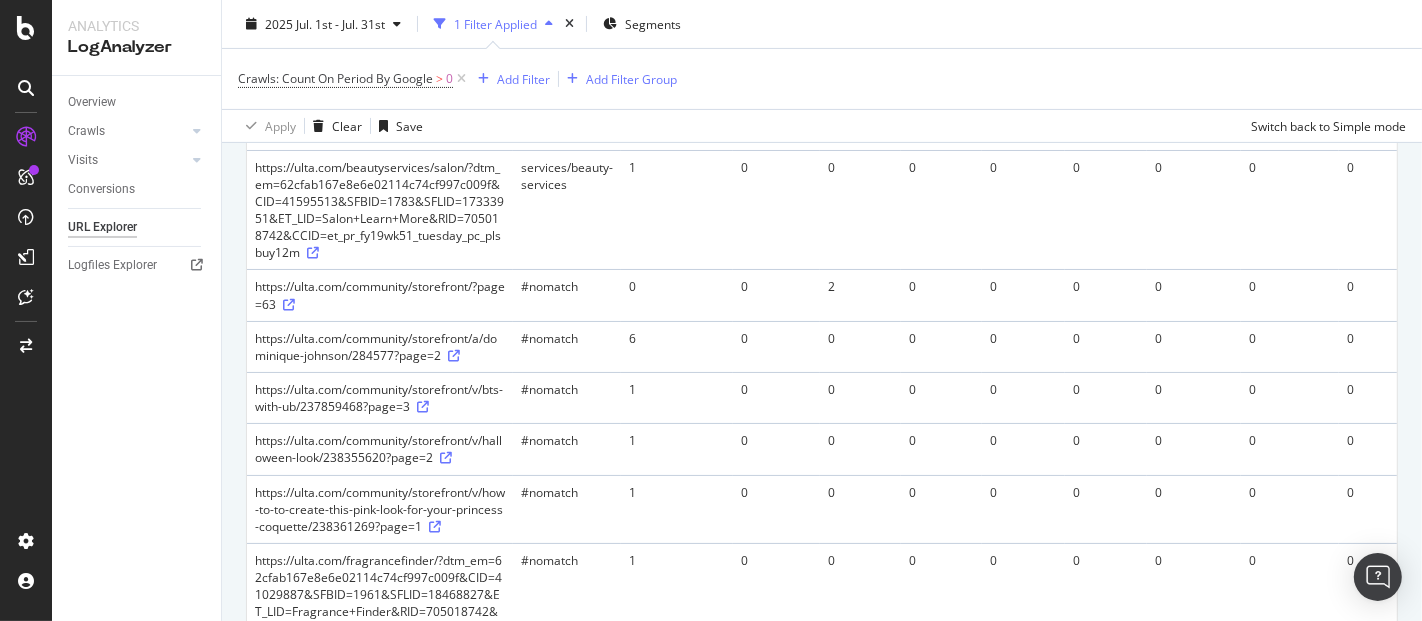 click on "Approximately 3.9M URLs found Manage Columns Export as CSV Page 1 (50 results) out of 39,109 sampled entries Quick View Previous Next Full URL Segments: Pagetype Crawls: Count On Period By Google Smartphone Crawls: Count On Period By Google Desktop Crawls: Count On Period By Google Images Crawls: Count On Period By Bing Crawls: Count On Period By OpenAI Crawls: Count On Period By GPTBot Crawls: Count On Period By ChatGPT-User Crawls: Count On Period By OAI-SearchBot Crawls: Count On Period By Bytespider Crawls: Count On Period By ClaudeBot Crawls: Count On Period By ClaudeWeb Crawls: Count On Period By AnthropicAI Crawls: Count On Period By CCBot Crawls: Count On Period By PerplexityBot Crawls: Count On Period By Meta-ExternalAgent
https://ulta.com/?dtm_em=62cfab167e8e6e02114c74cf997c009f&CID=16367&SFBID=14067&SFLID=14&ET_LID=possiblities&RID=25031799&mi_u=25031799&utm_medium=email&CCID=et_pr_fy22wk34_friday_fallhaul_13nvr_mem&utm_source=pr&utm_campaign=promo_wk34_fri_fy22_13nvr_mem
1" at bounding box center [822, 2195] 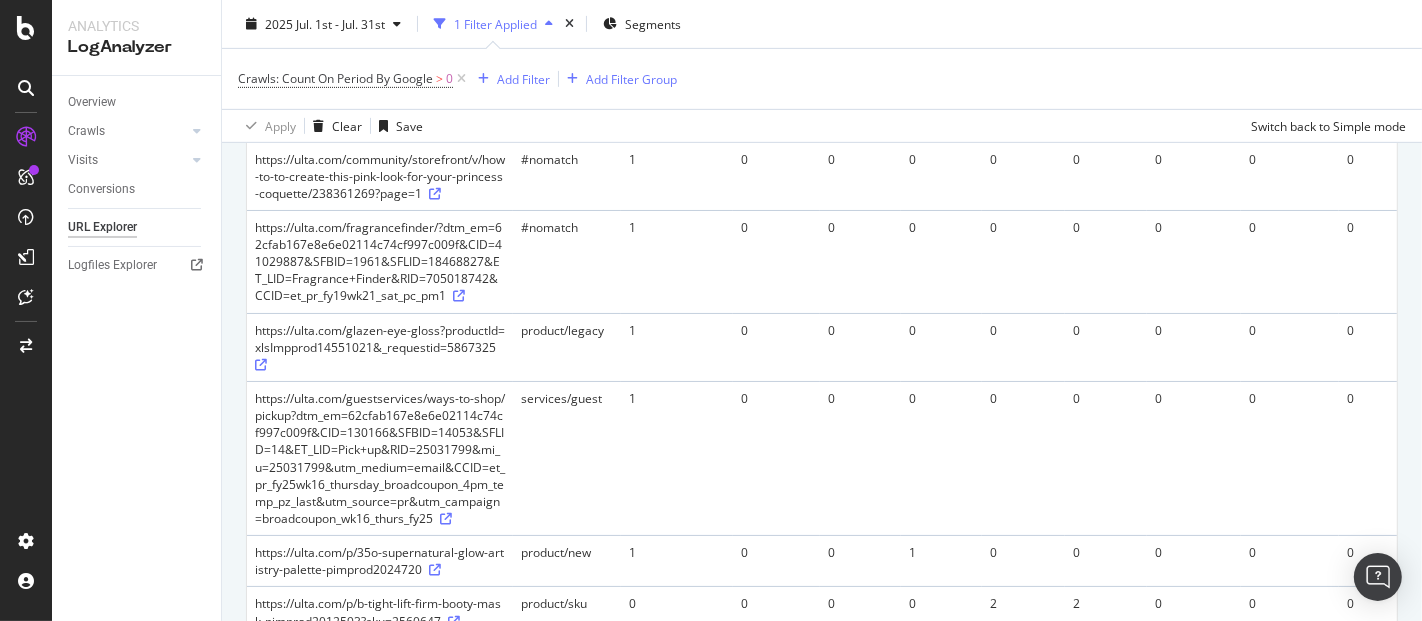scroll, scrollTop: 0, scrollLeft: 0, axis: both 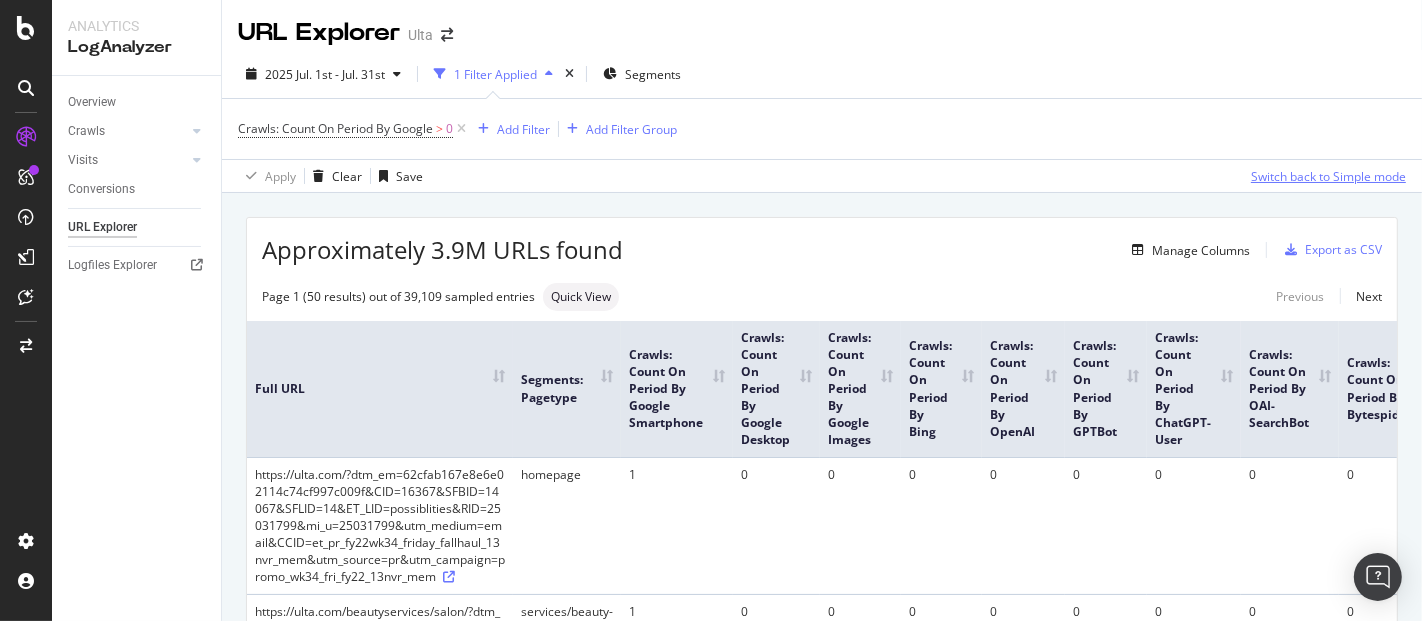 click on "Switch back to Simple mode" at bounding box center (1328, 176) 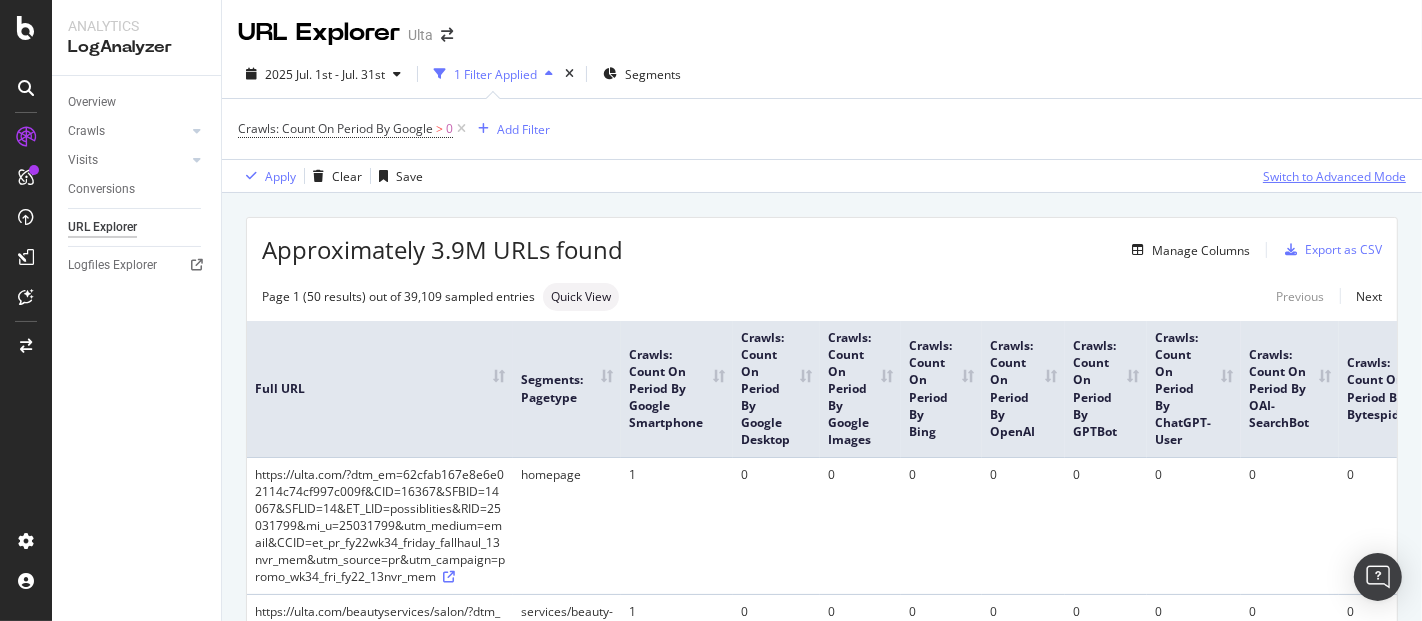 click on "Switch to Advanced Mode" at bounding box center [1334, 176] 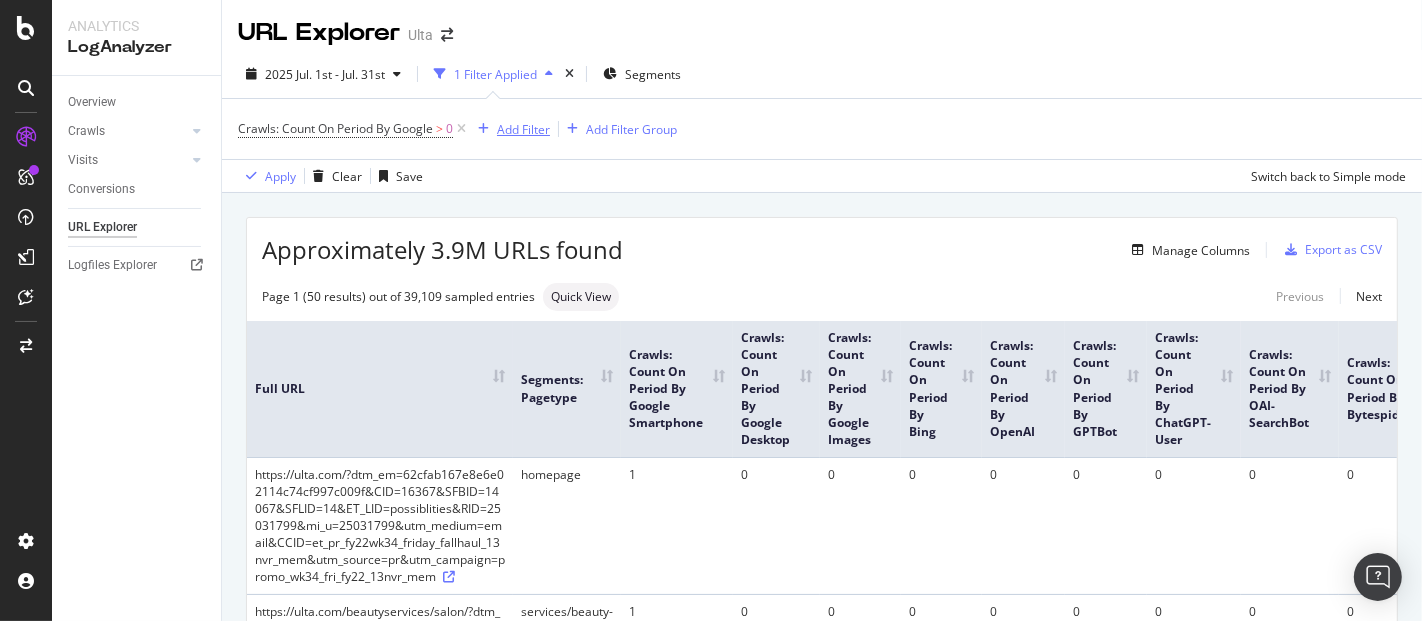 click on "Add Filter" at bounding box center (523, 129) 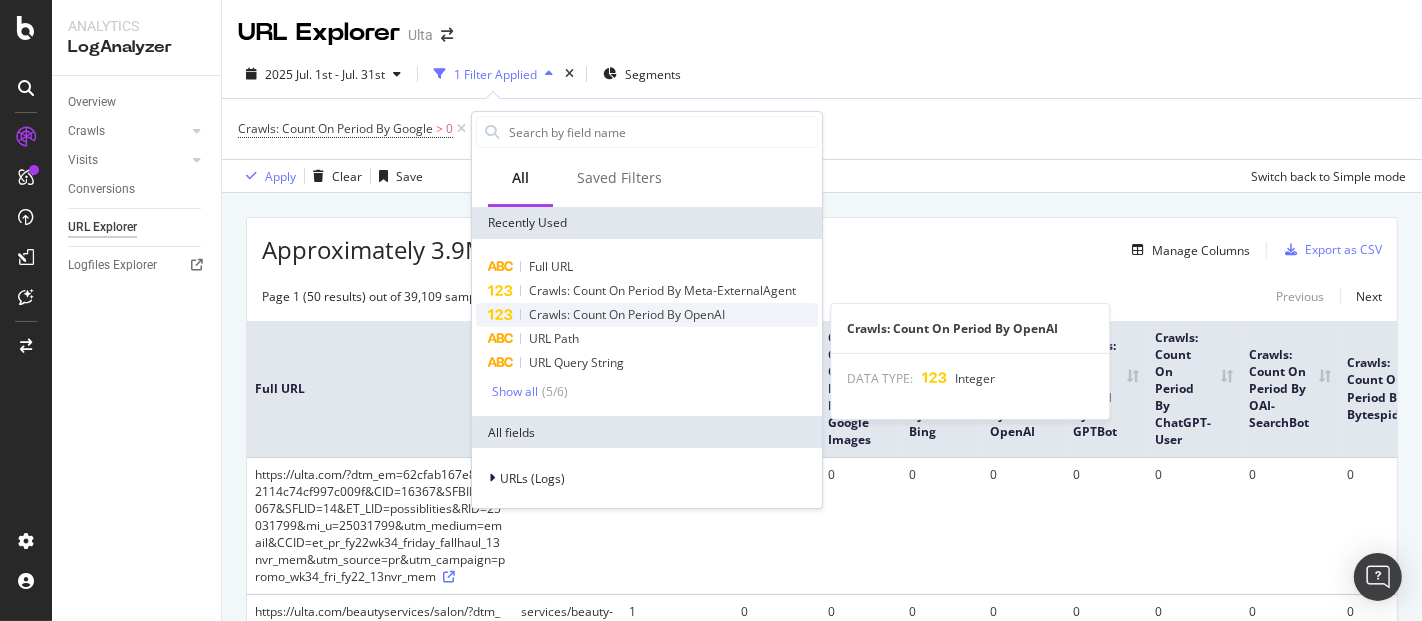 click on "Crawls: Count On Period By OpenAI" at bounding box center [627, 314] 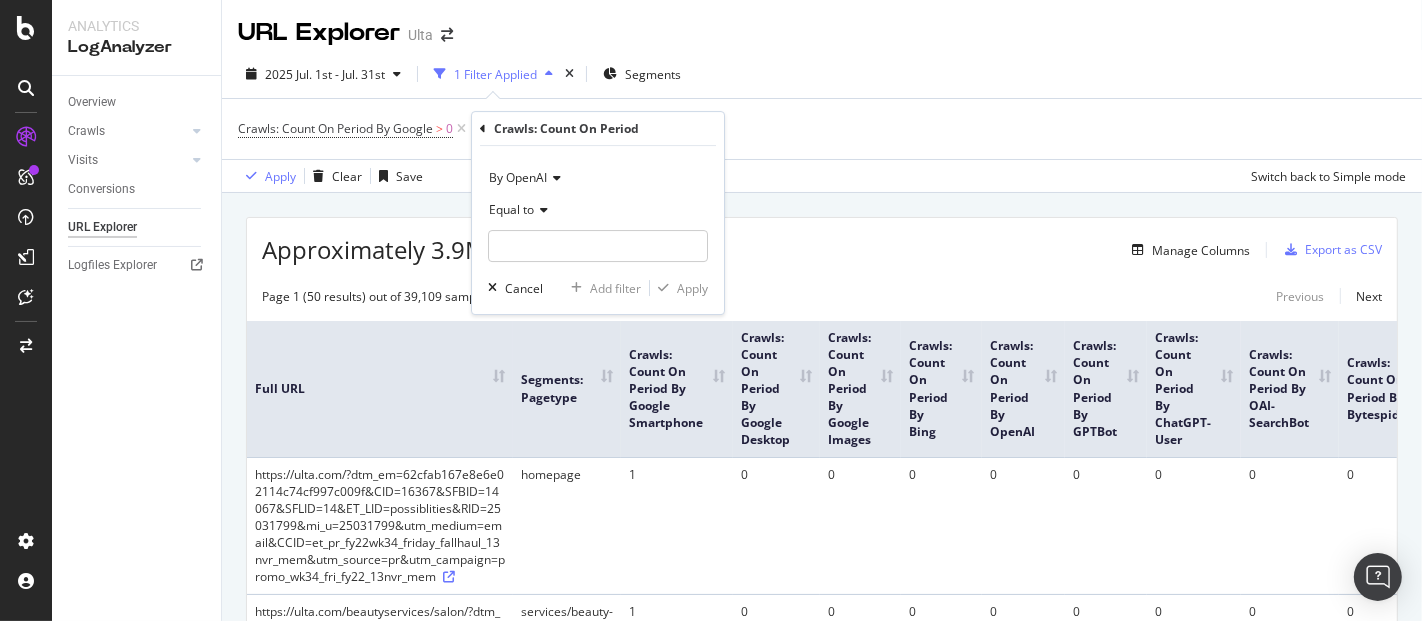 click at bounding box center [554, 178] 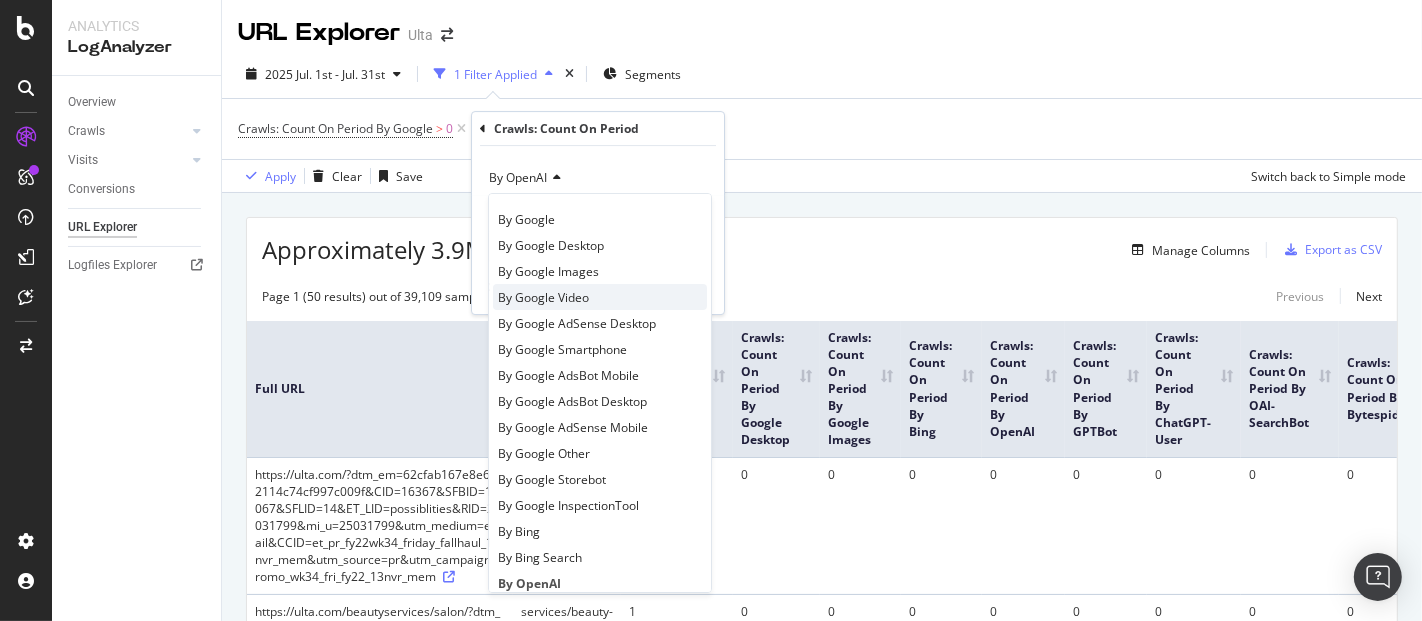 scroll, scrollTop: 111, scrollLeft: 0, axis: vertical 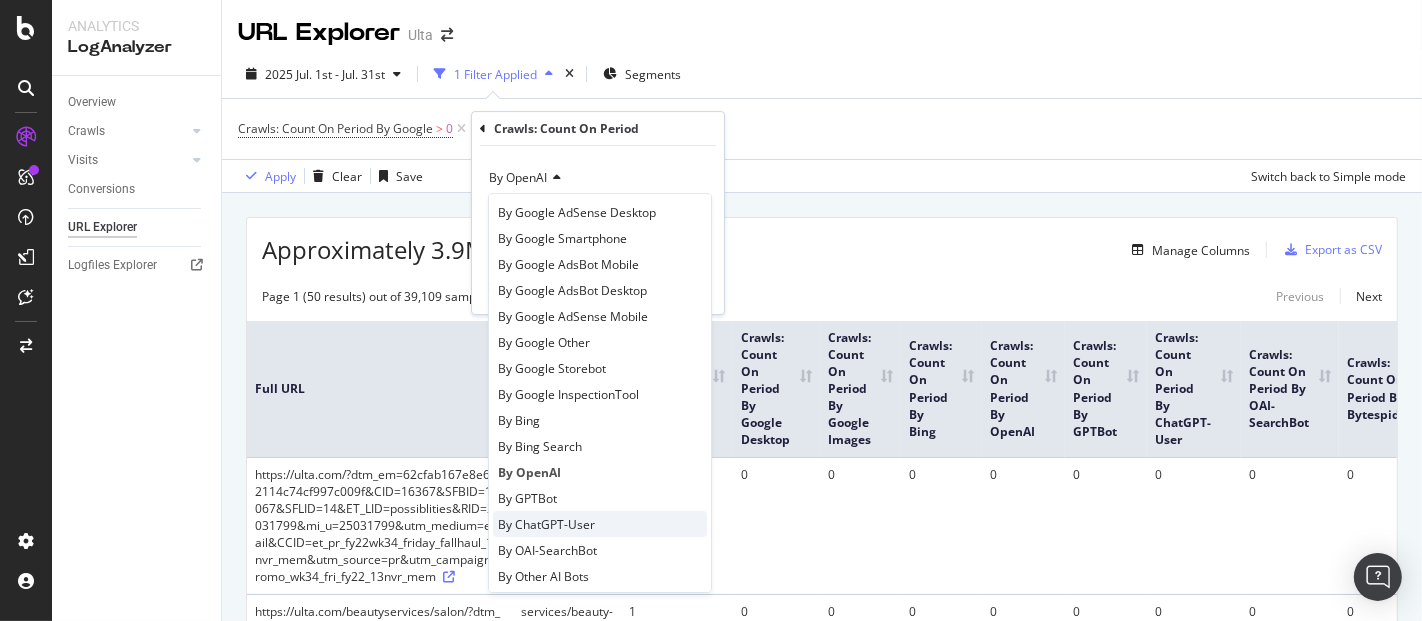 click on "By ChatGPT-User" at bounding box center [546, 524] 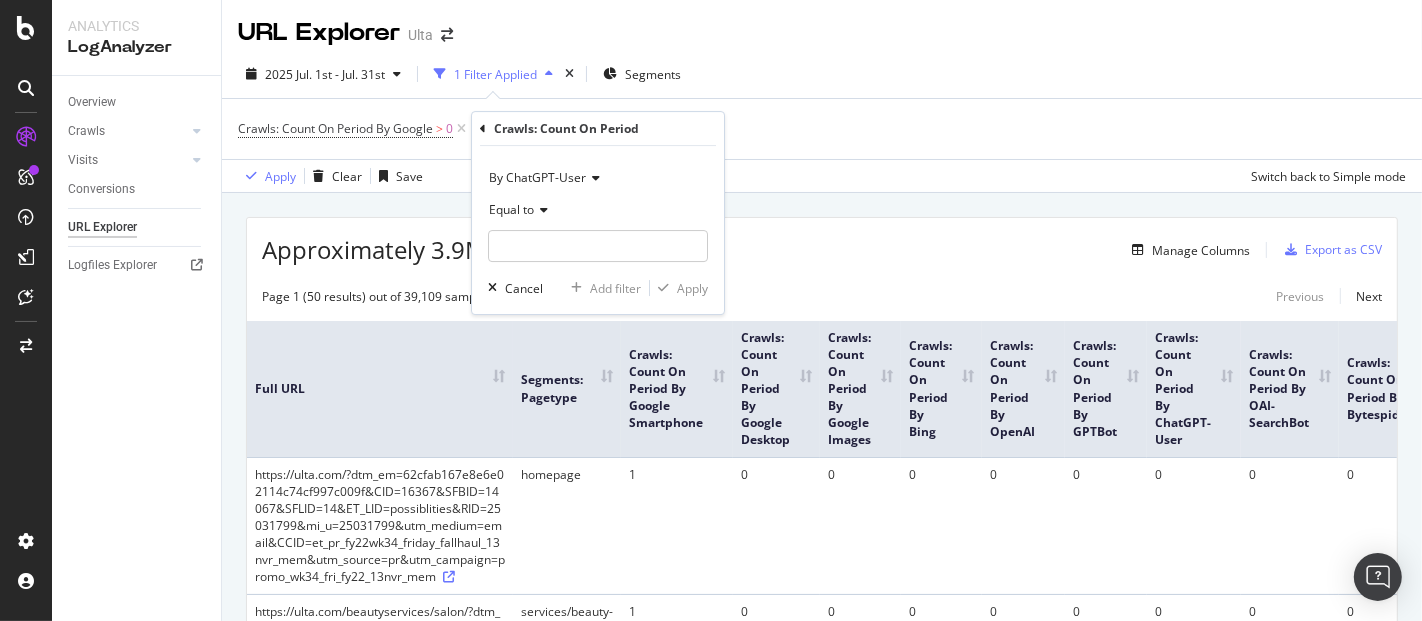 click at bounding box center [541, 210] 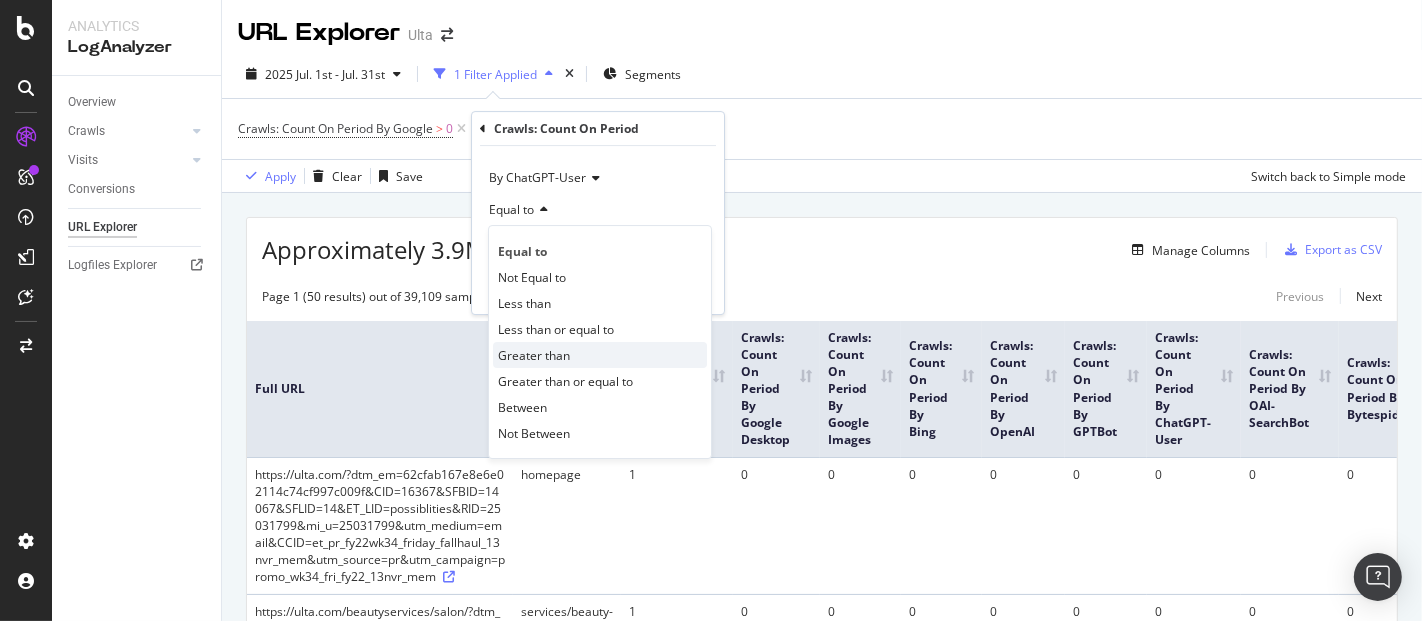 click on "Greater than" at bounding box center [534, 355] 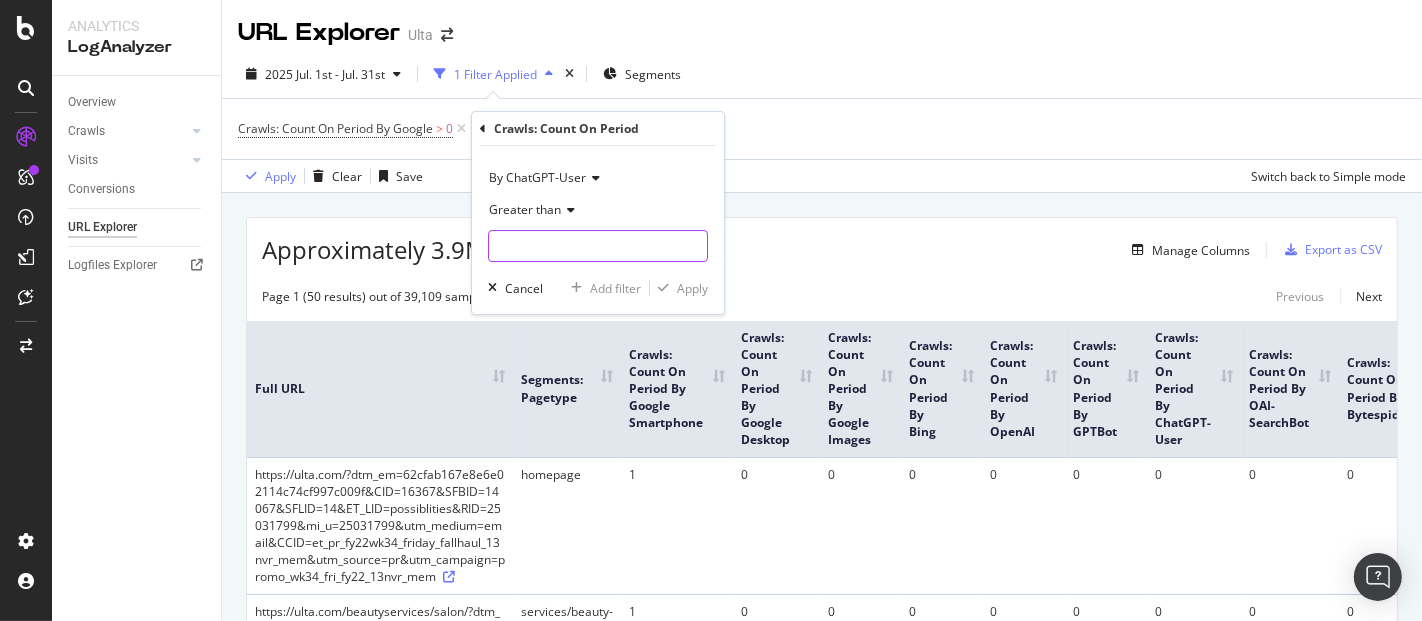 click at bounding box center (598, 246) 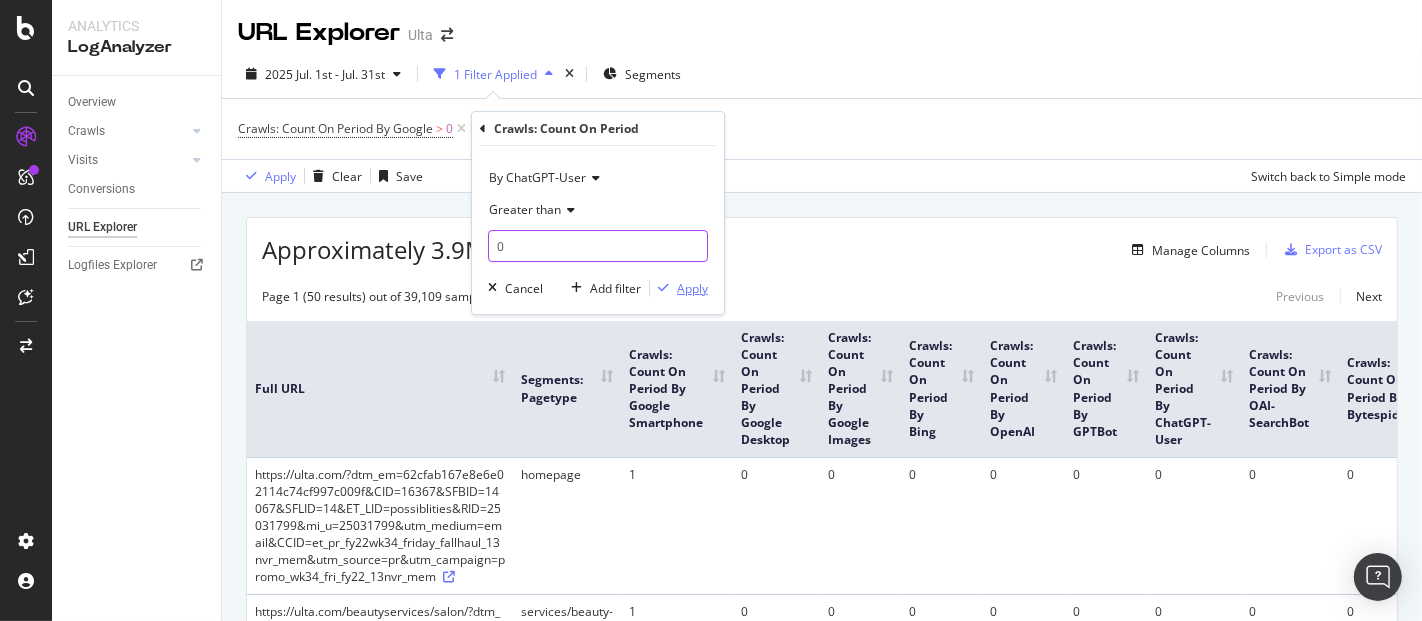 type on "0" 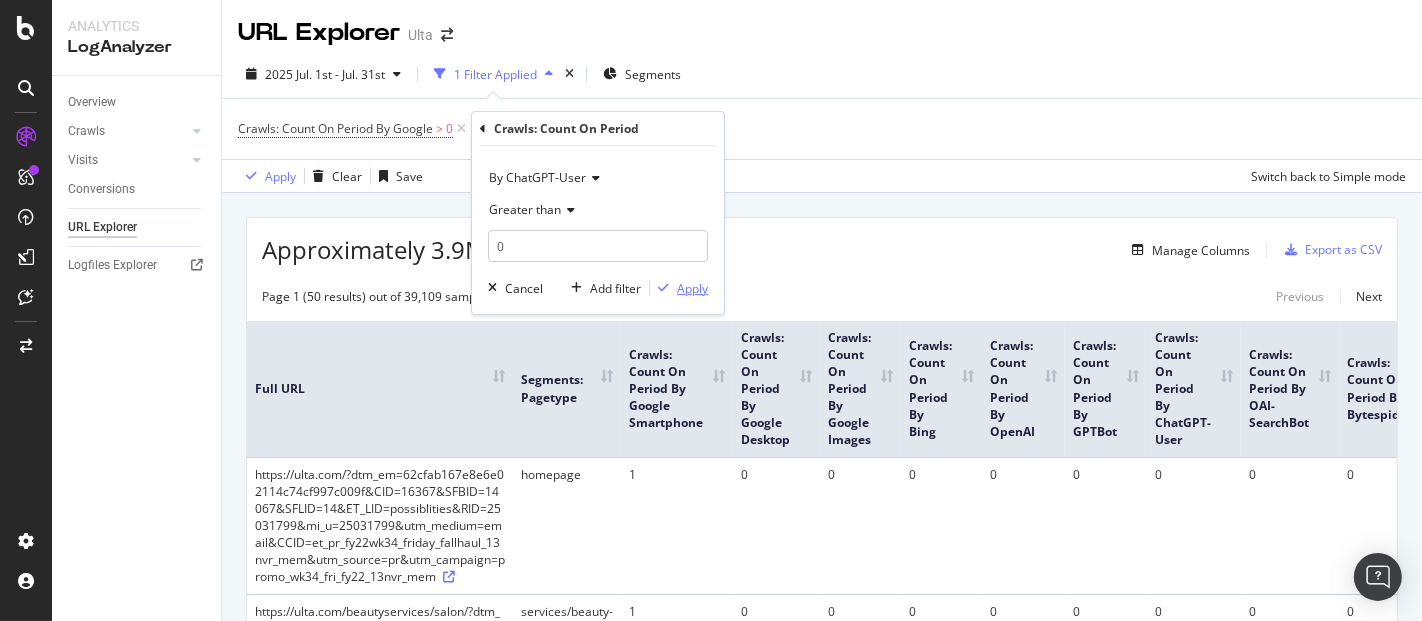 click on "Apply" at bounding box center (692, 288) 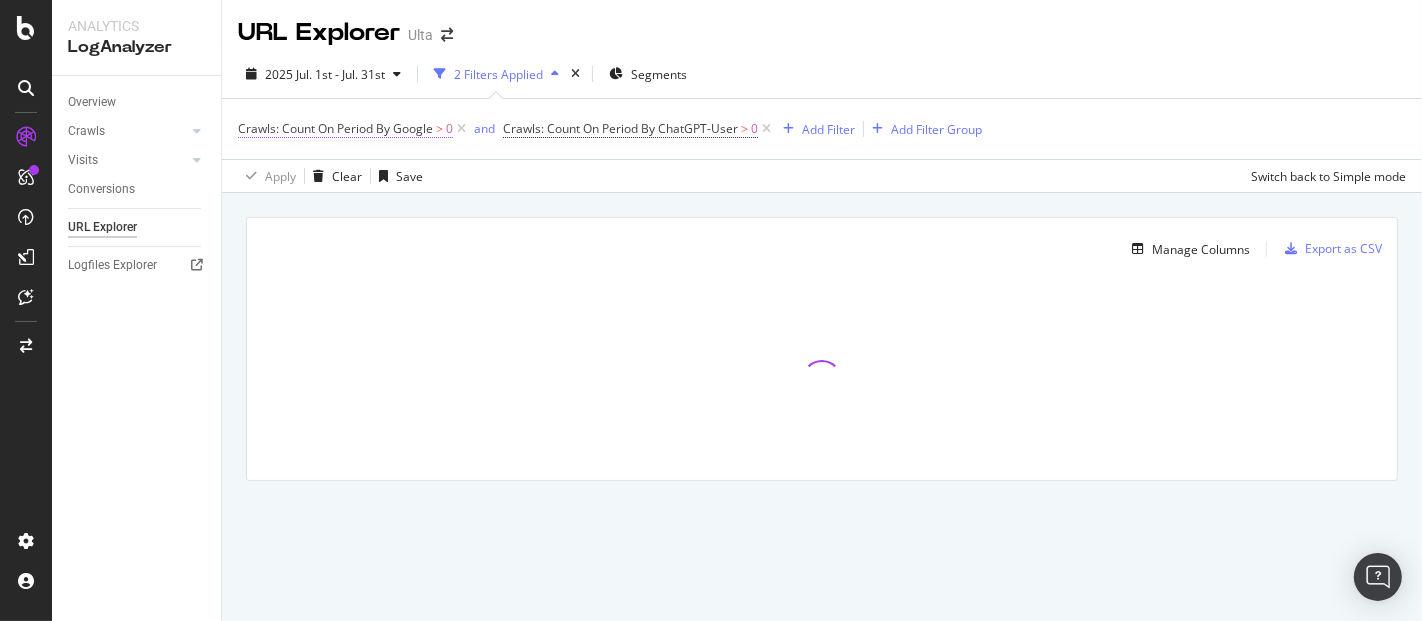click on "Crawls: Count On Period By Google" at bounding box center (335, 128) 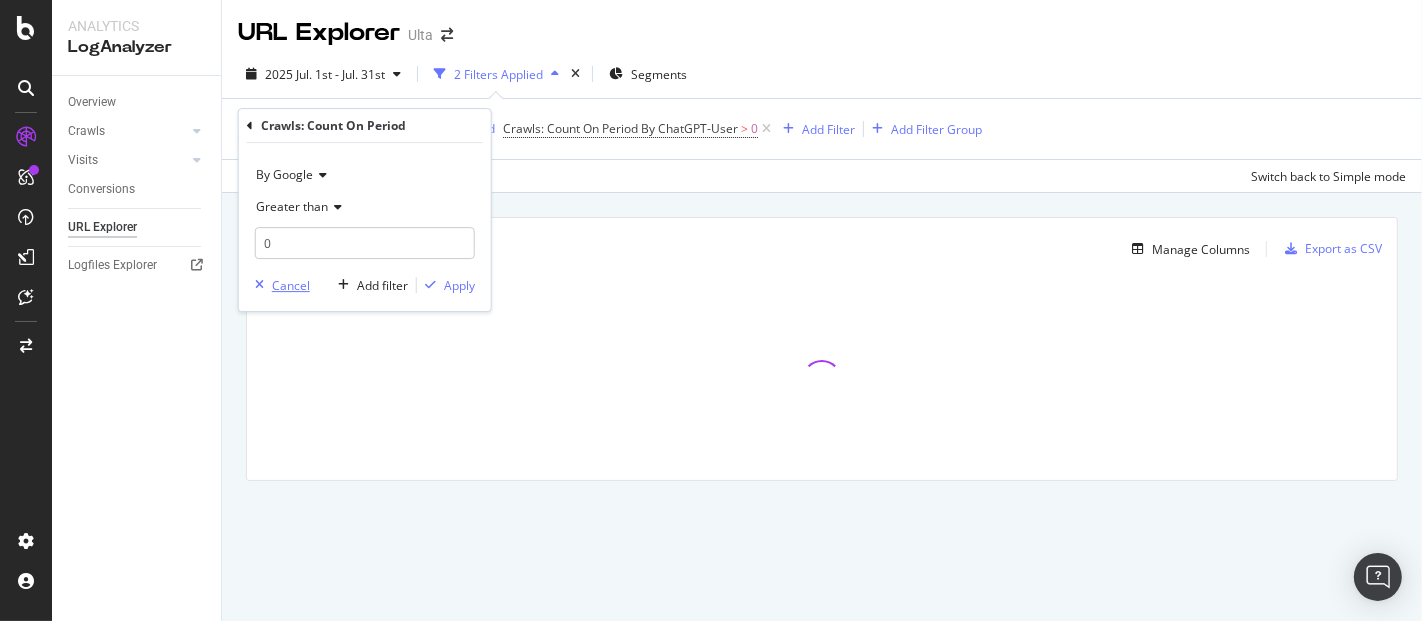 click on "Cancel" at bounding box center (291, 285) 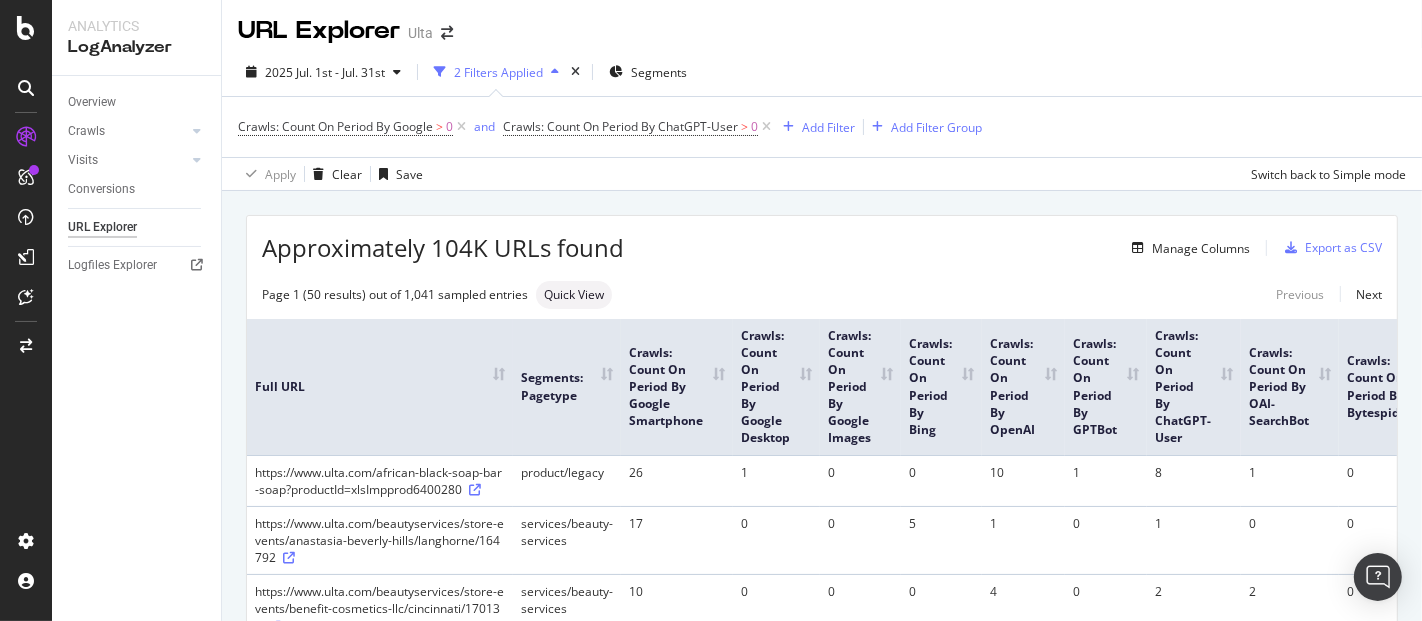 scroll, scrollTop: 0, scrollLeft: 0, axis: both 